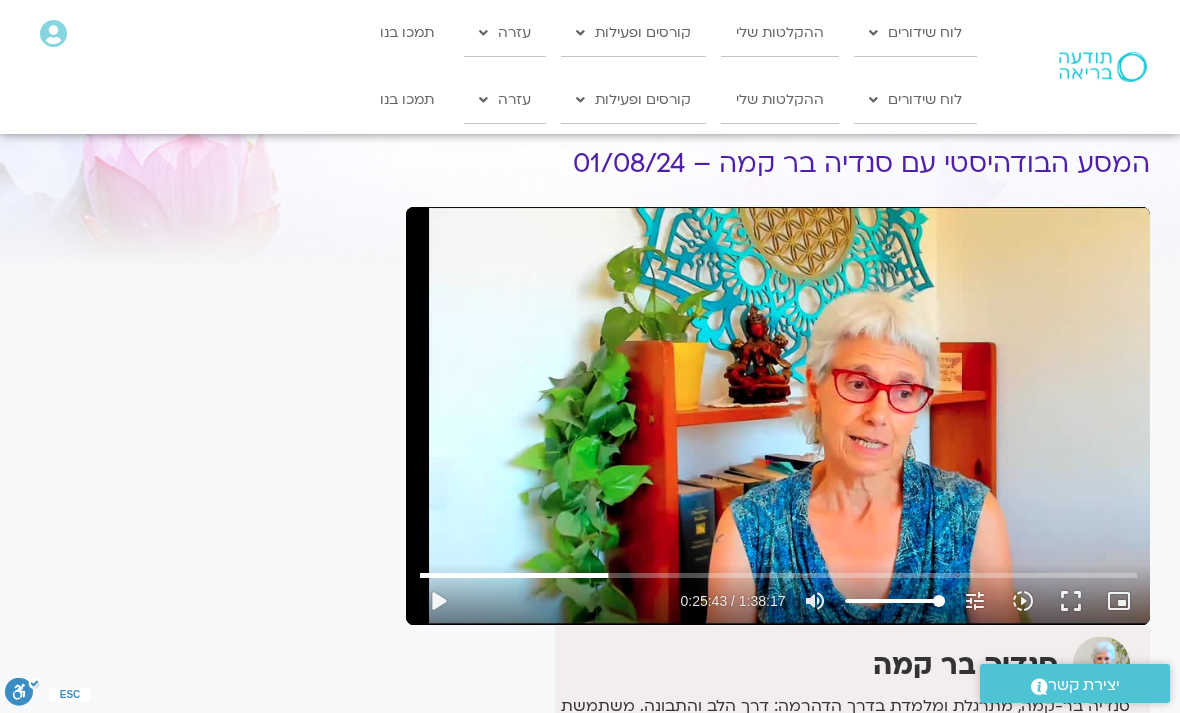 type on "1543.24290839" 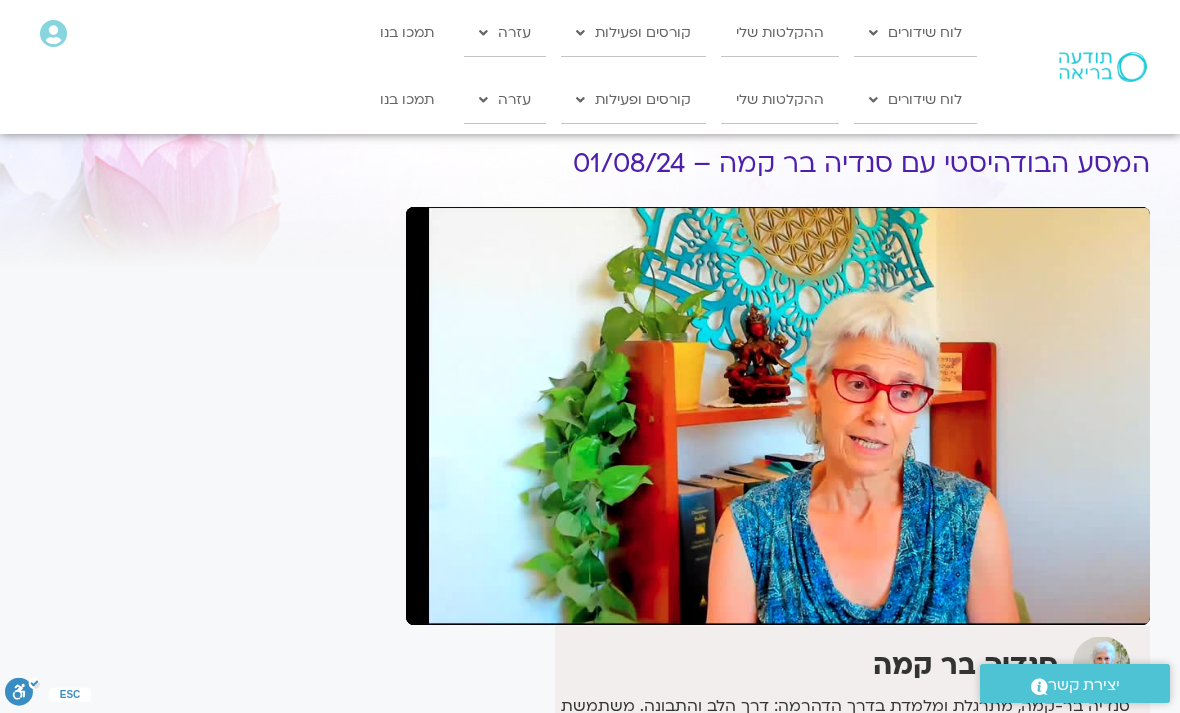 scroll, scrollTop: 64, scrollLeft: 0, axis: vertical 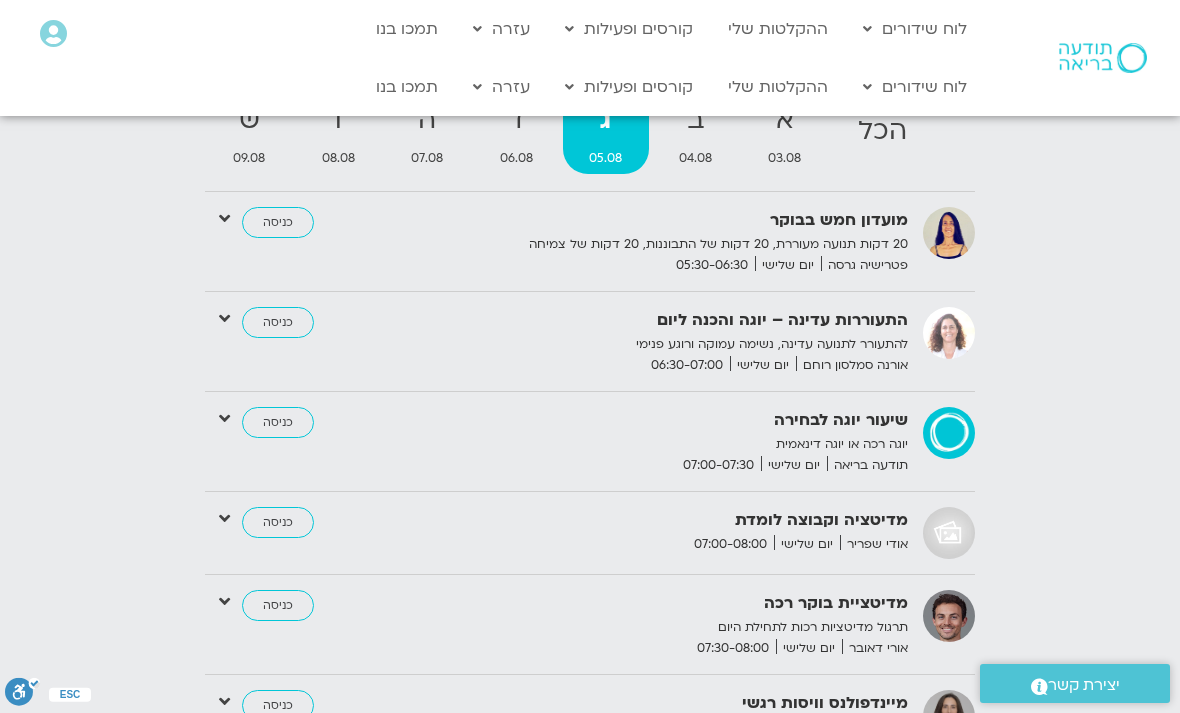 click on "התכניות שלי" at bounding box center (665, 71) 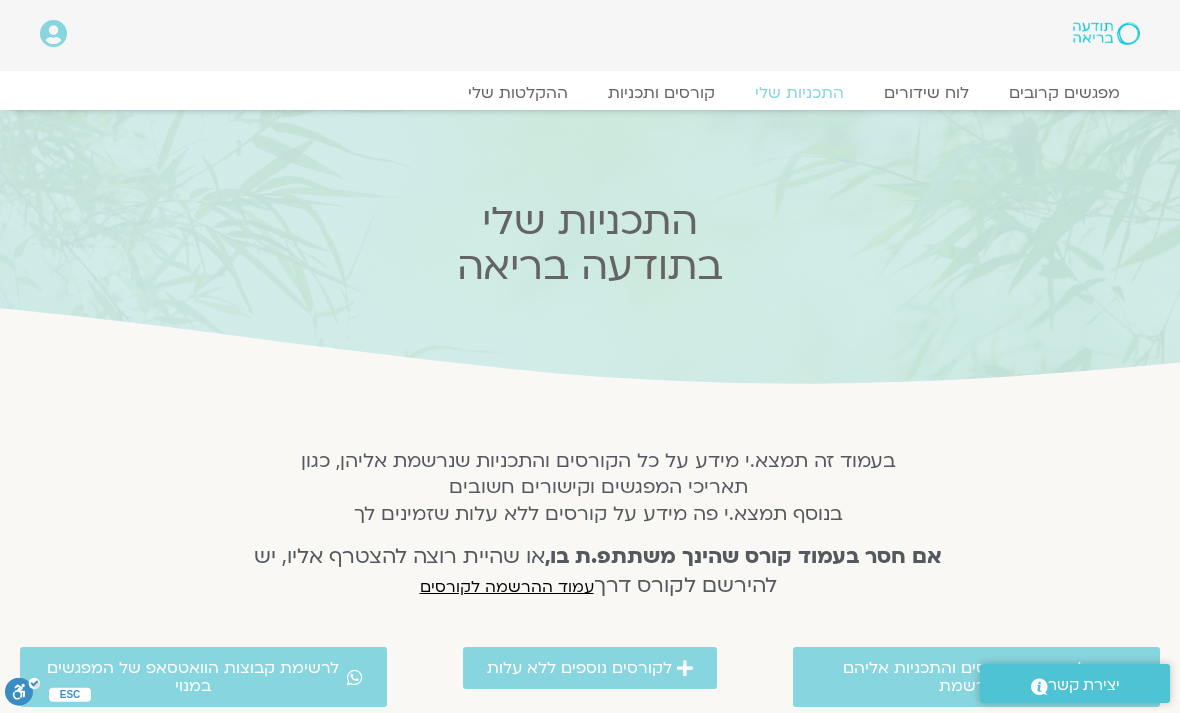 scroll, scrollTop: 0, scrollLeft: 0, axis: both 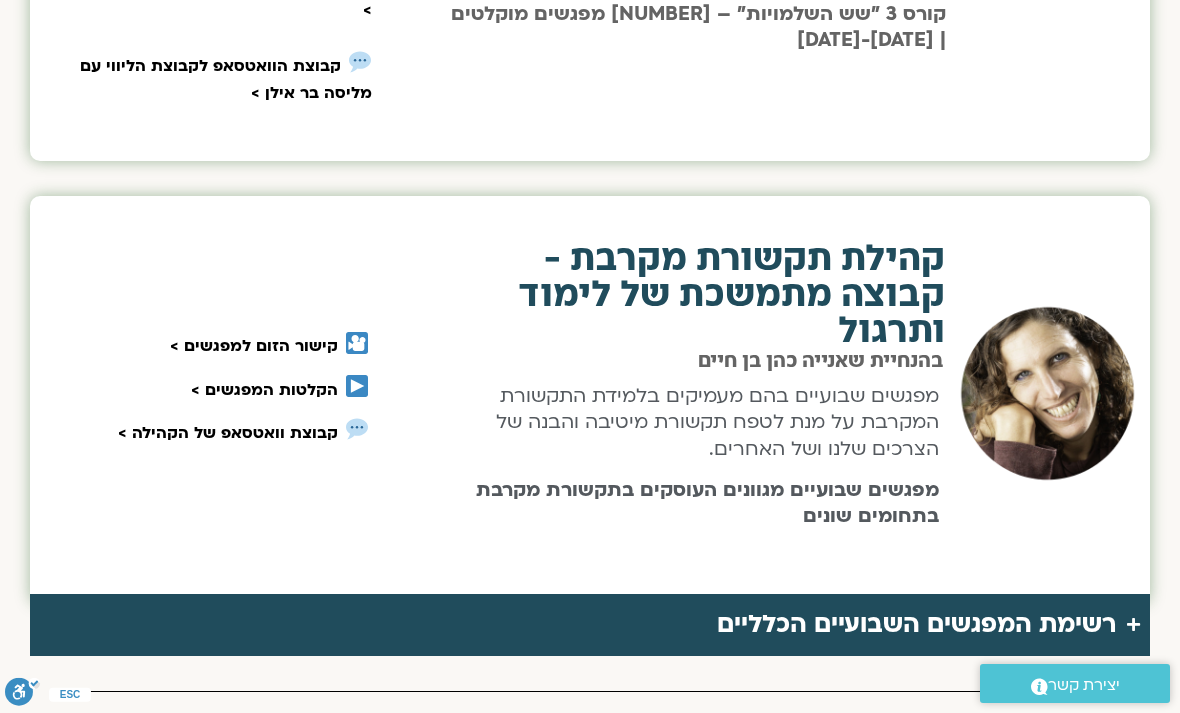 click at bounding box center [357, 386] 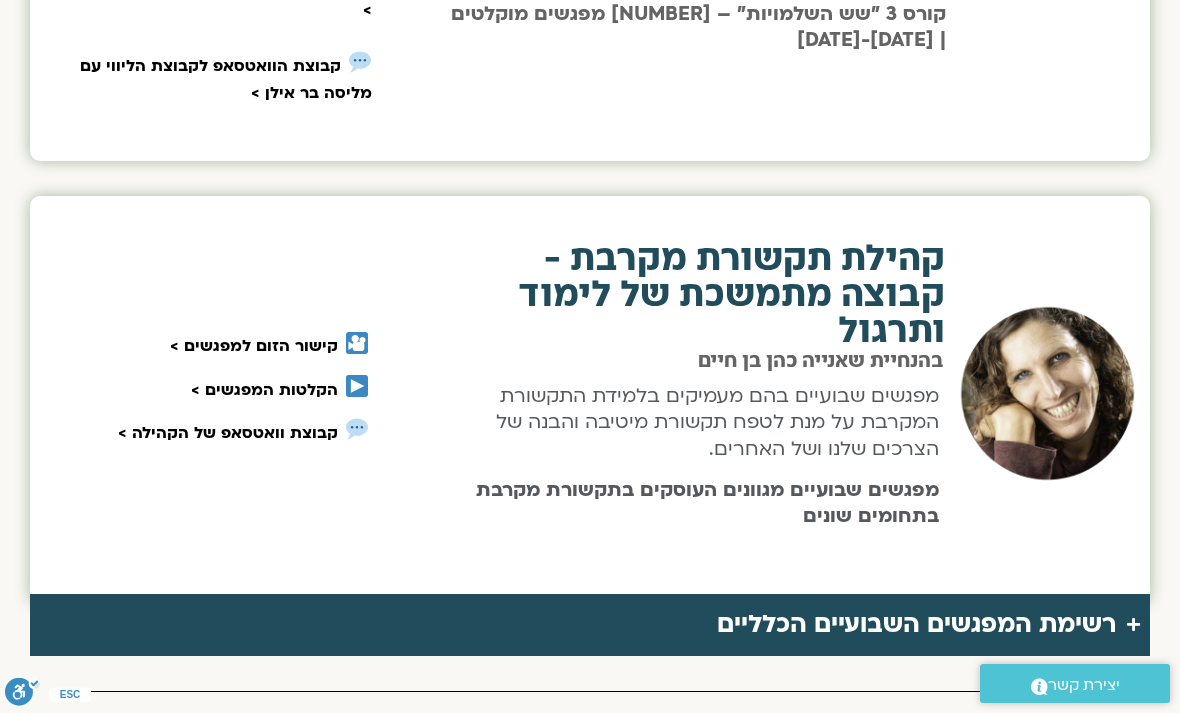 click on "קישור הזום למפגשים >   הקלטות המפגשים >   קבוצת וואטסאפ של הקהילה >" at bounding box center (209, 389) 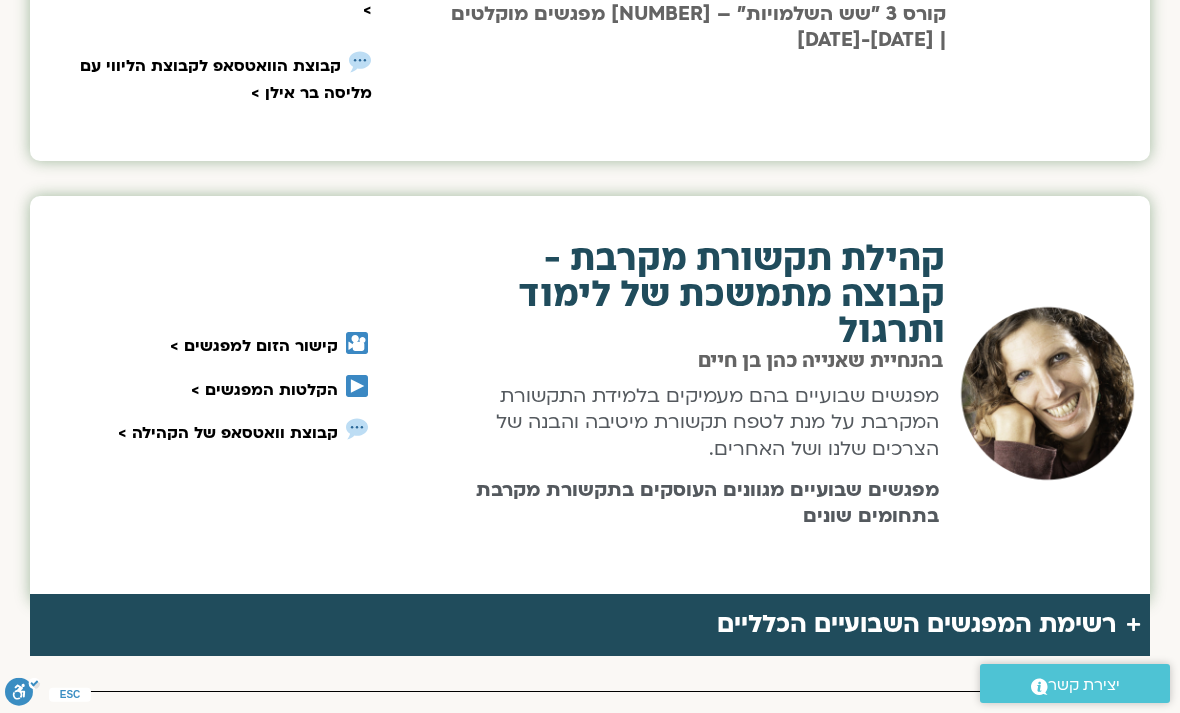 click at bounding box center [1047, 393] 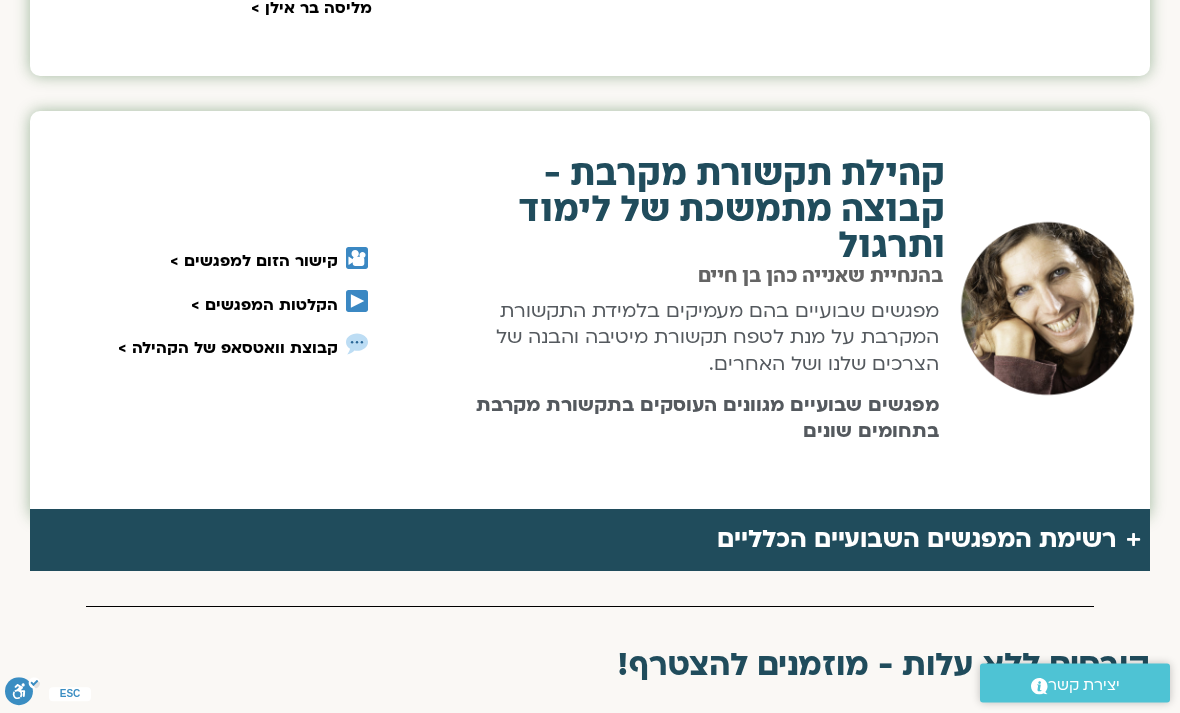 scroll, scrollTop: 2843, scrollLeft: 0, axis: vertical 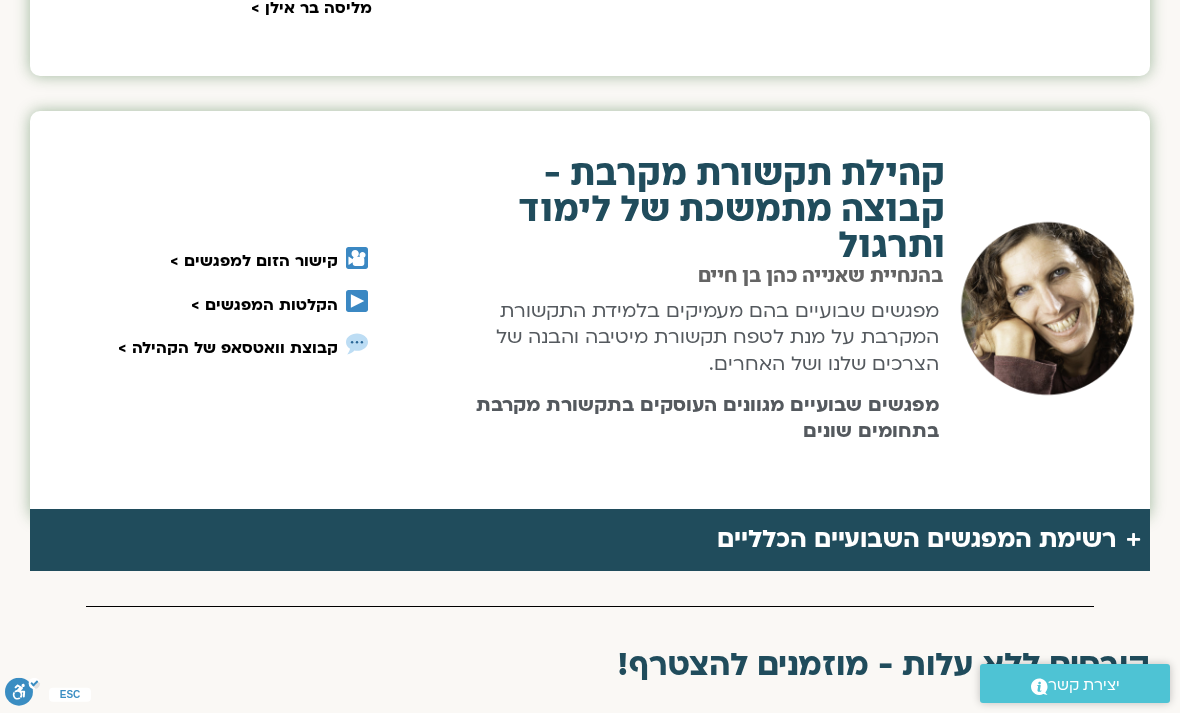 click on "הקלטות המפגשים >" at bounding box center (264, 305) 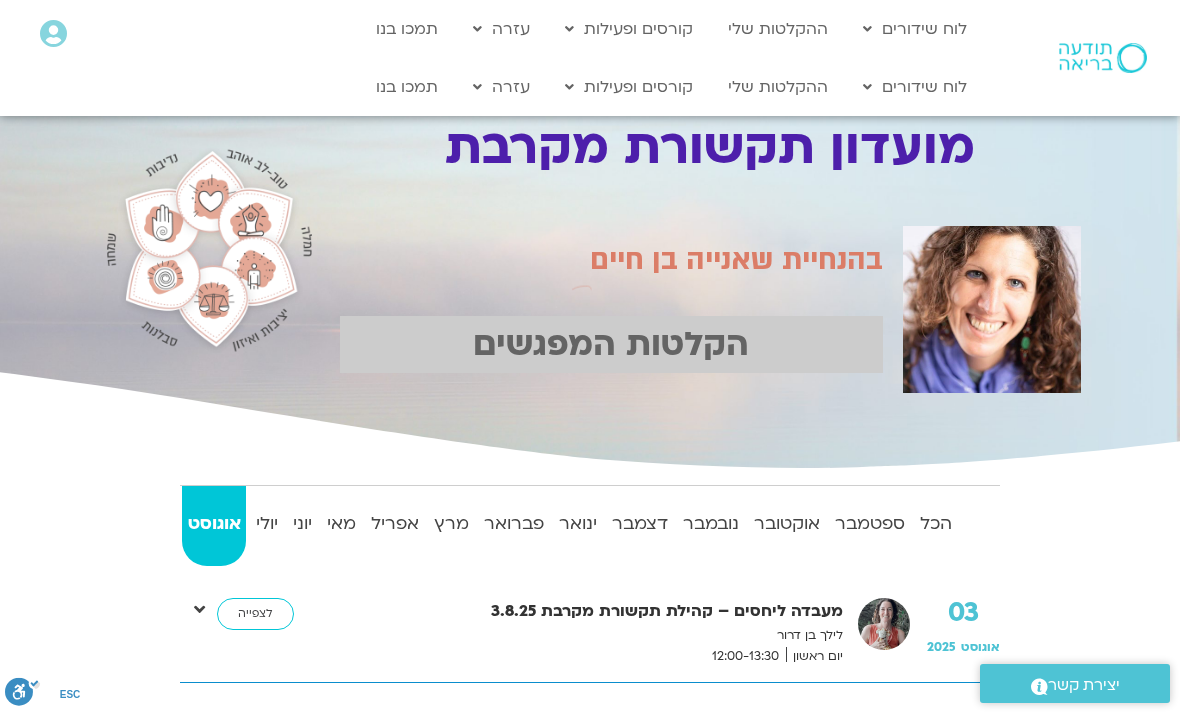 scroll, scrollTop: 0, scrollLeft: 0, axis: both 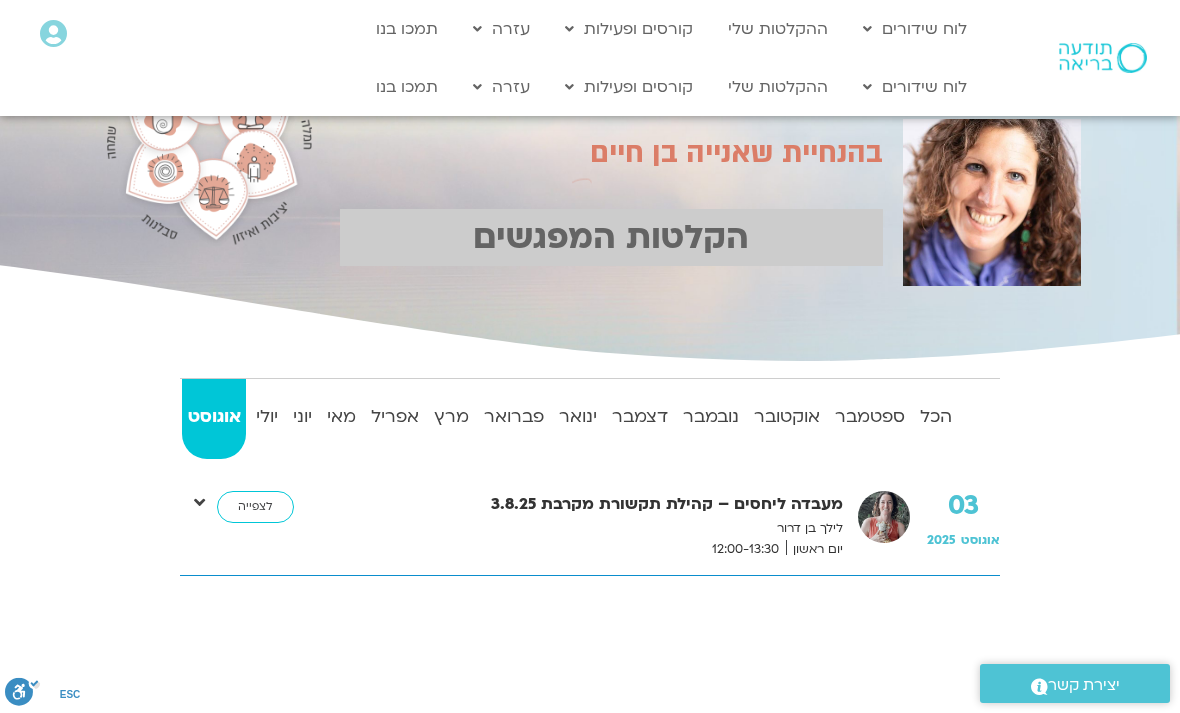 click on "הכל" at bounding box center [936, 417] 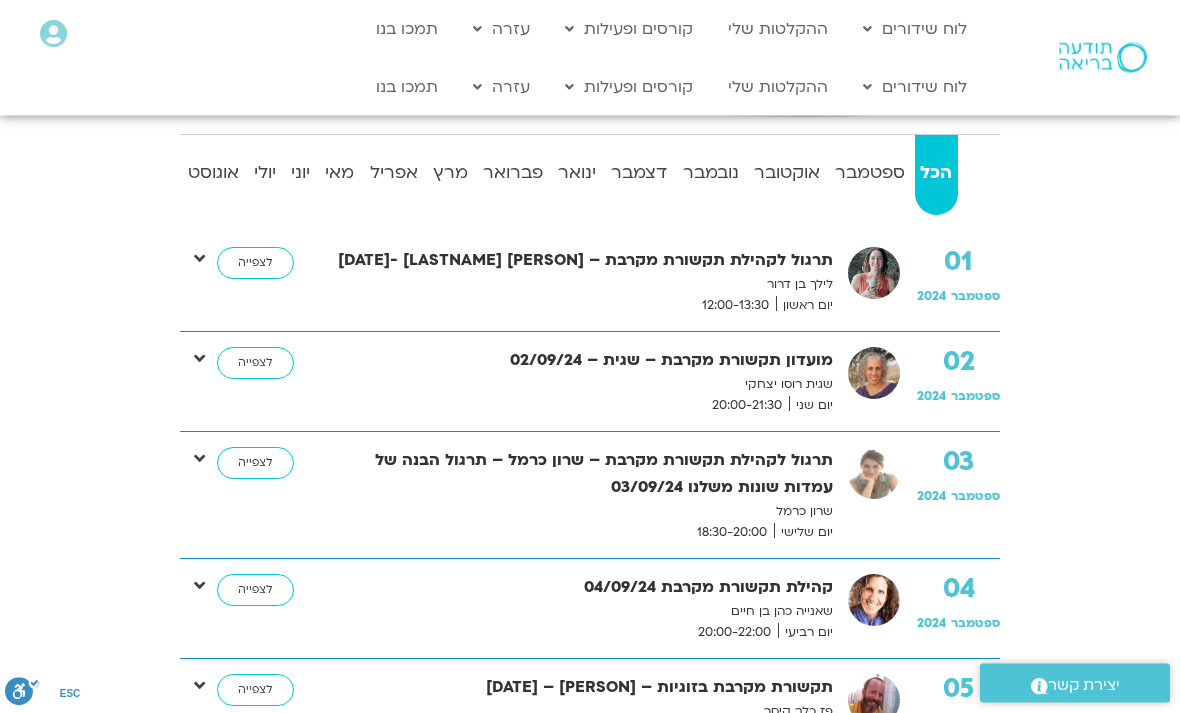 scroll, scrollTop: 351, scrollLeft: 0, axis: vertical 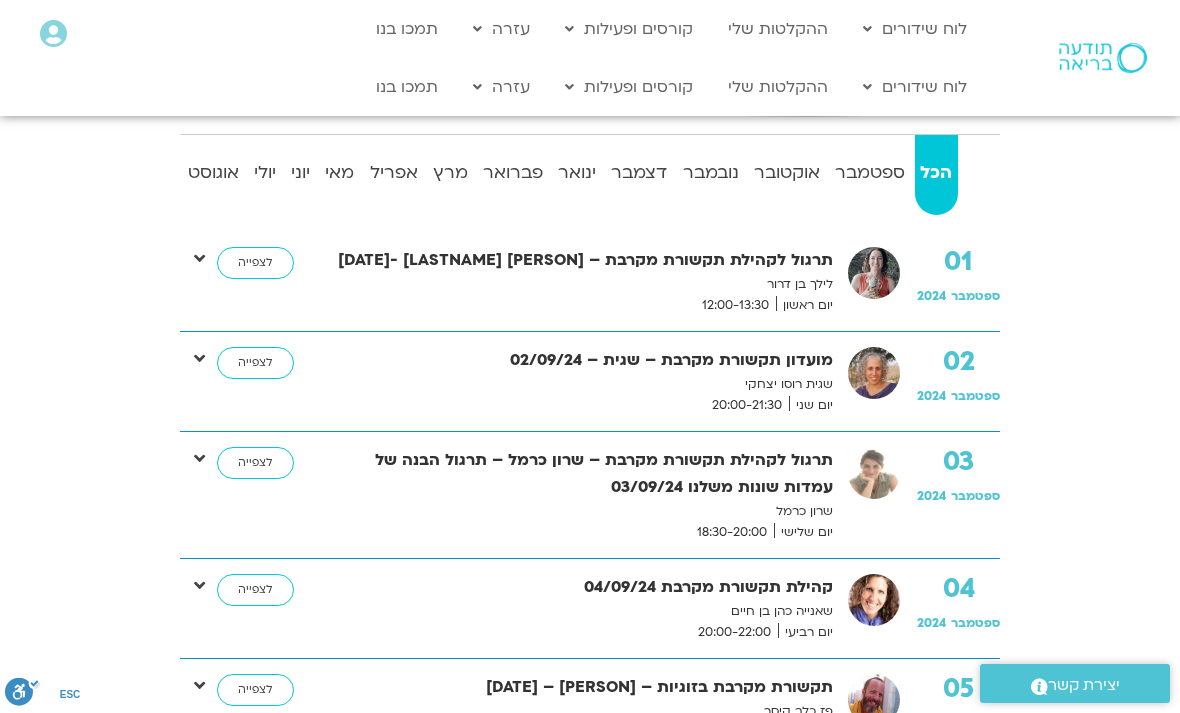 click on "לצפייה" at bounding box center (255, 263) 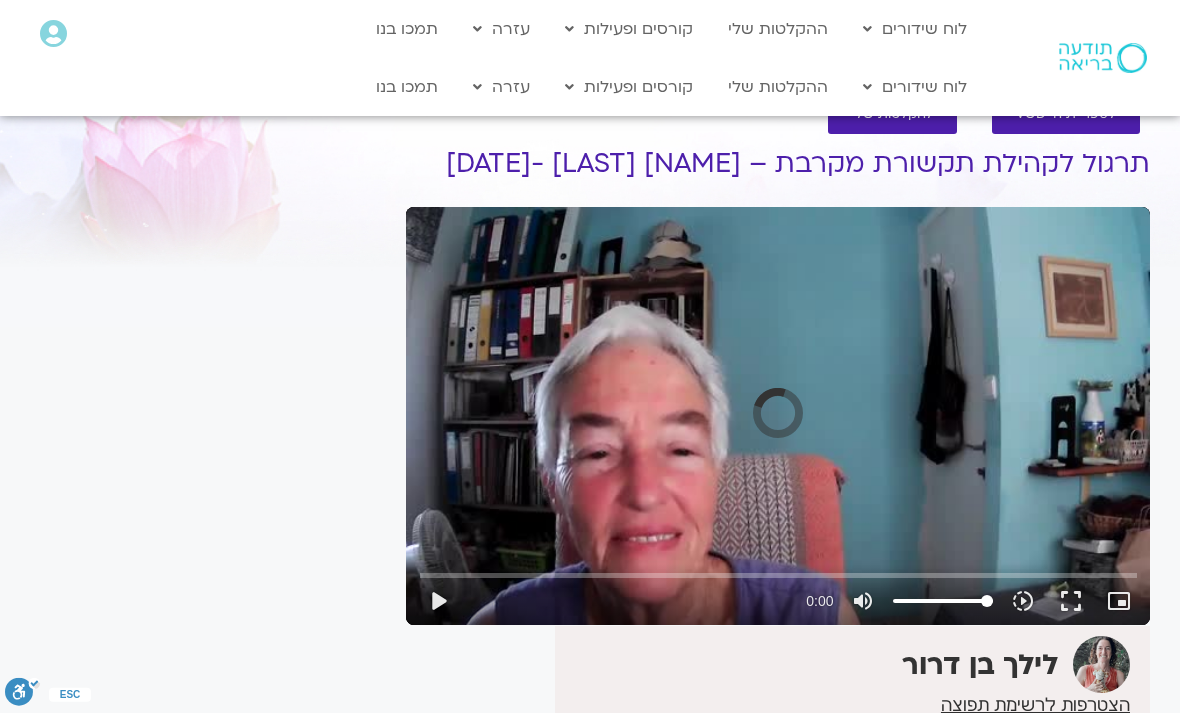 scroll, scrollTop: 0, scrollLeft: 0, axis: both 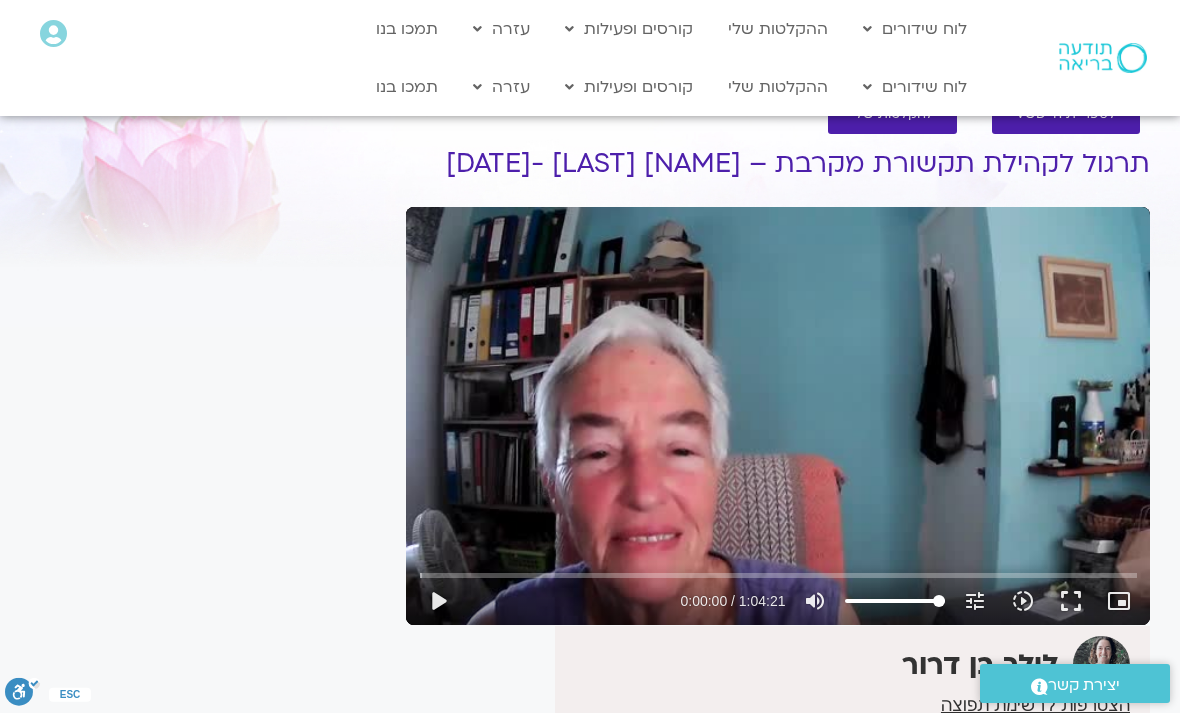 click on "play_arrow" at bounding box center (438, 601) 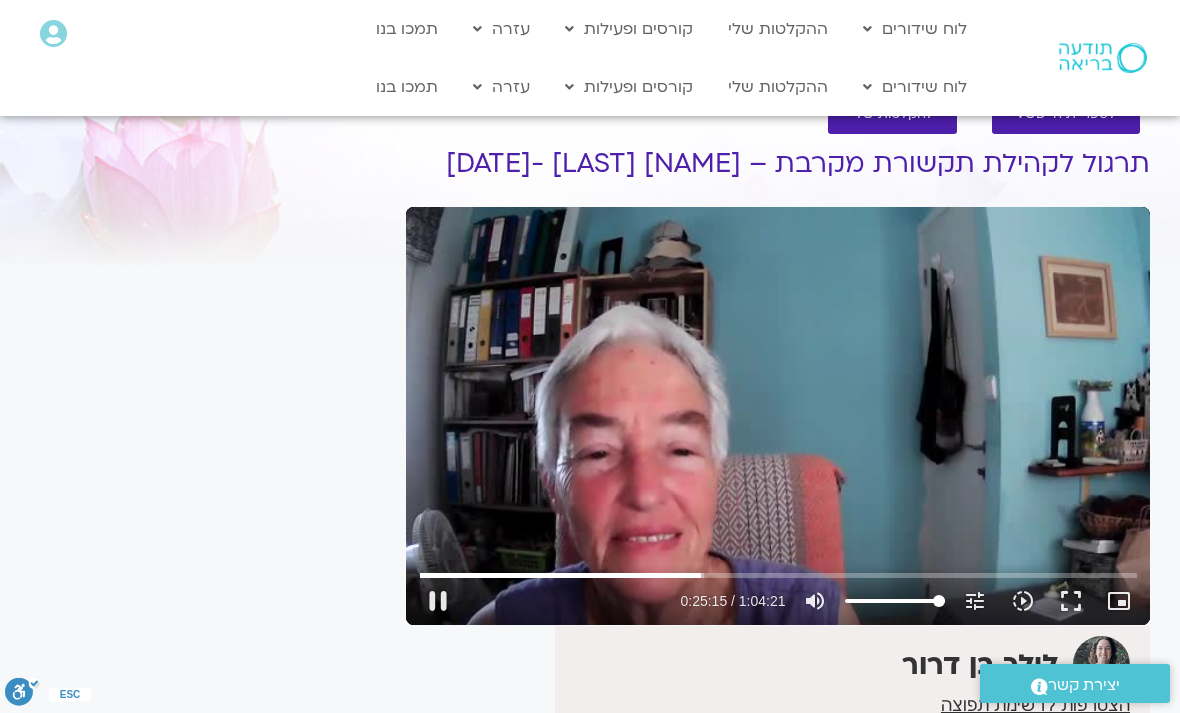 click on "pause" at bounding box center [438, 601] 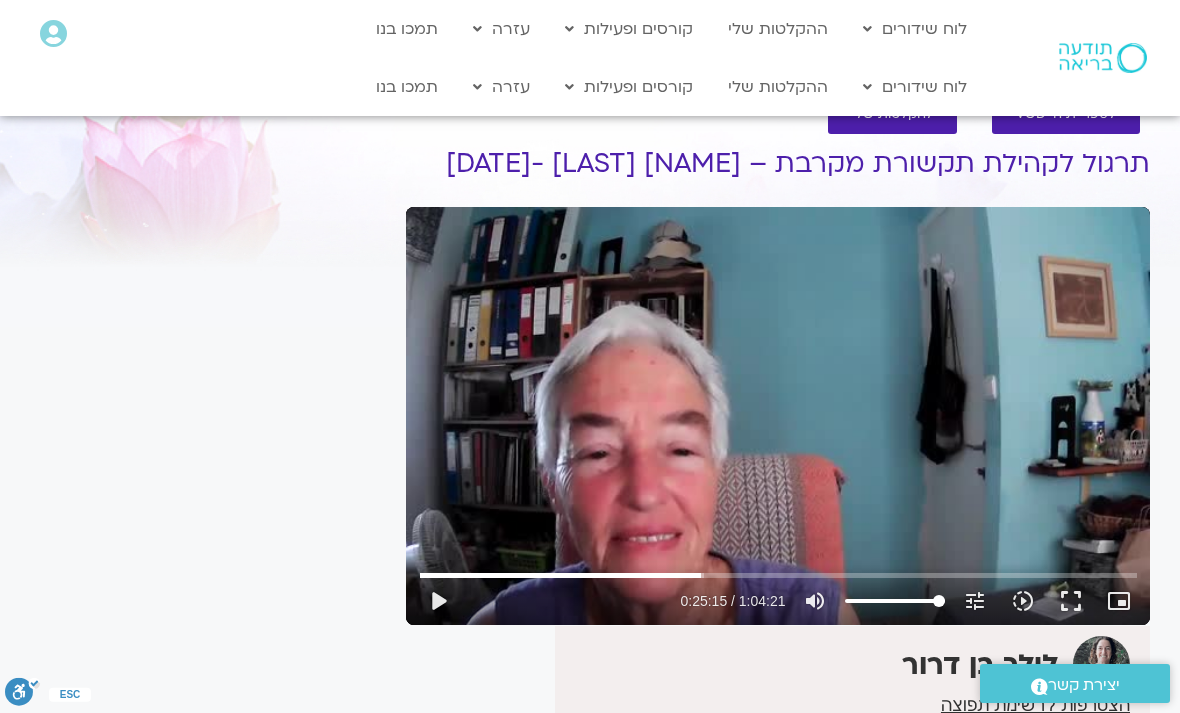 click on "play_arrow" at bounding box center [438, 601] 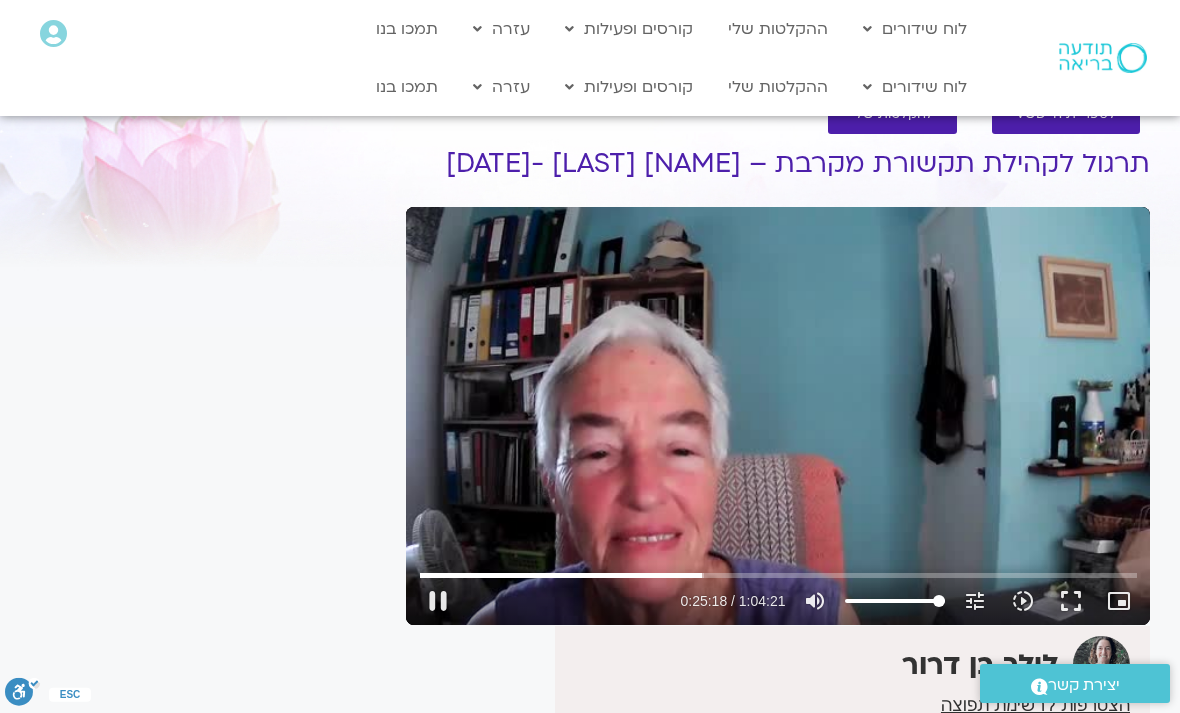 type on "1518.83585182398" 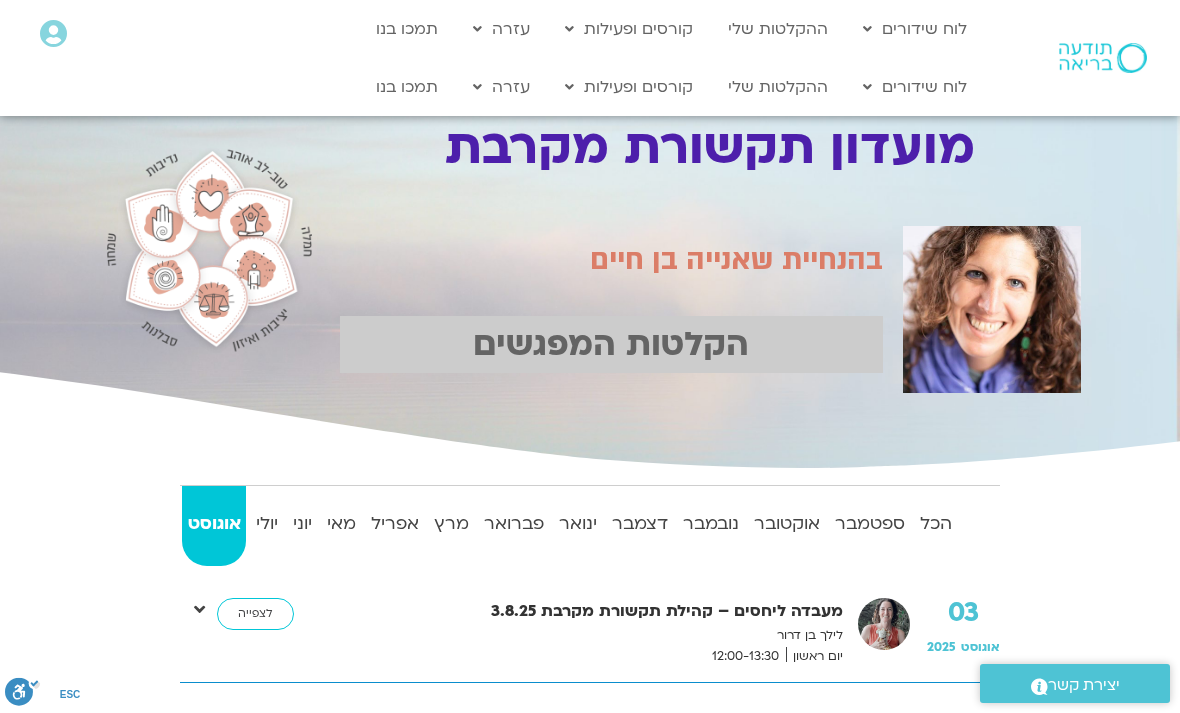 scroll, scrollTop: 415, scrollLeft: 0, axis: vertical 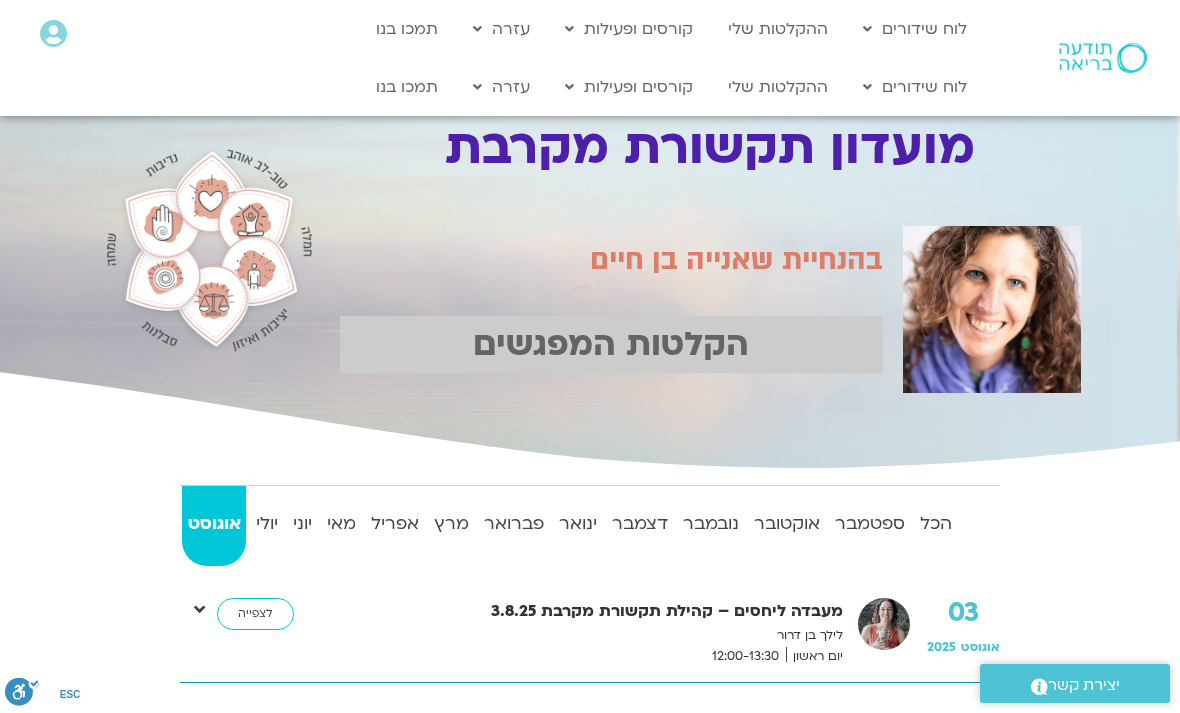 click on "לצפייה" at bounding box center [255, 614] 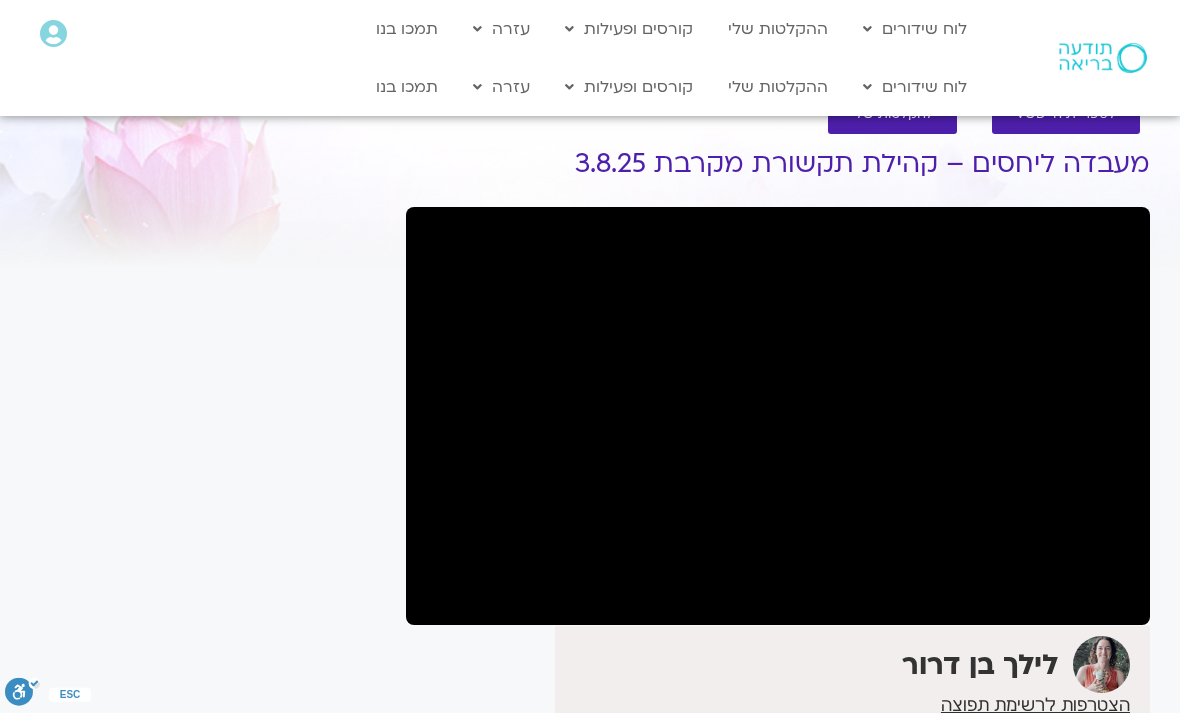 scroll, scrollTop: 0, scrollLeft: 0, axis: both 